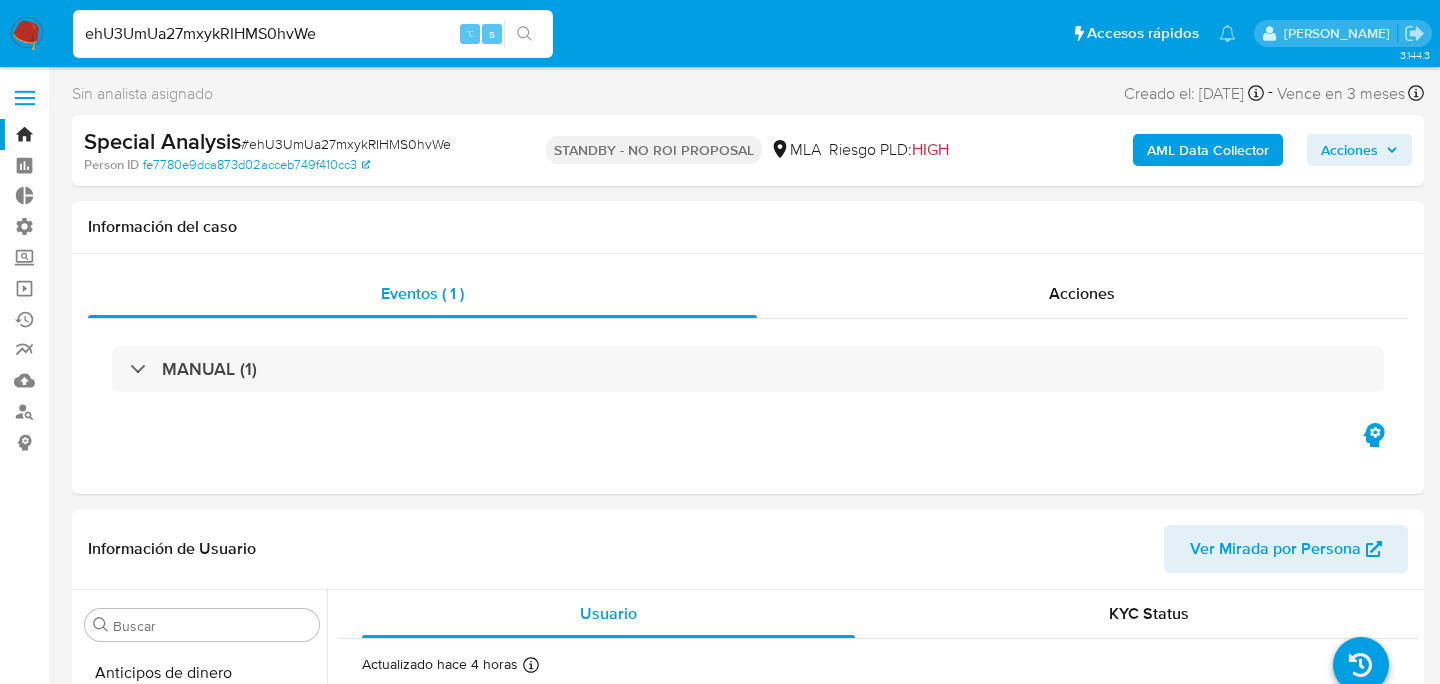 select on "10" 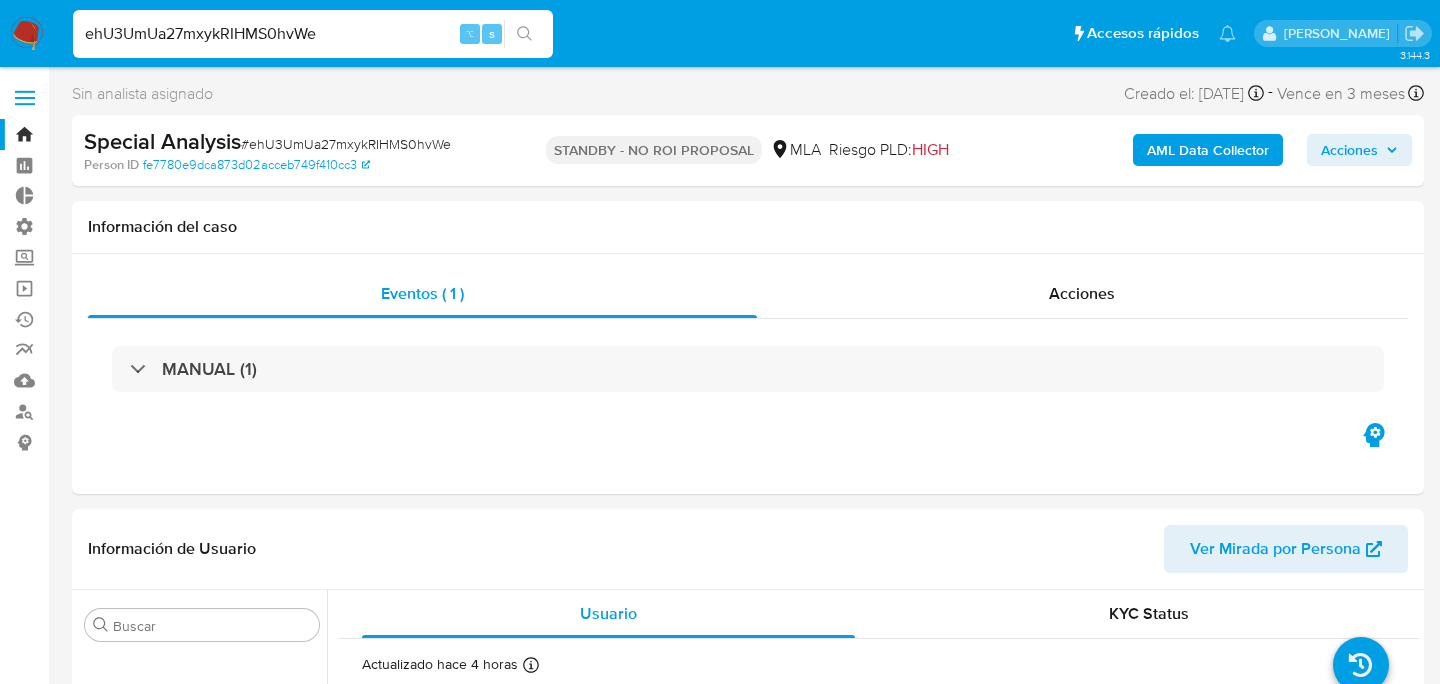click on "Pausado Ver notificaciones ehU3UmUa27mxykRIHMS0hvWe ⌥ s Accesos rápidos   Presiona las siguientes teclas para acceder a algunas de las funciones Buscar caso o usuario ⌥ s Volver al home ⌥ h Agregar un comentario ⌥ c Agregar un archivo adjunto ⌥ a [PERSON_NAME]" at bounding box center [720, 33] 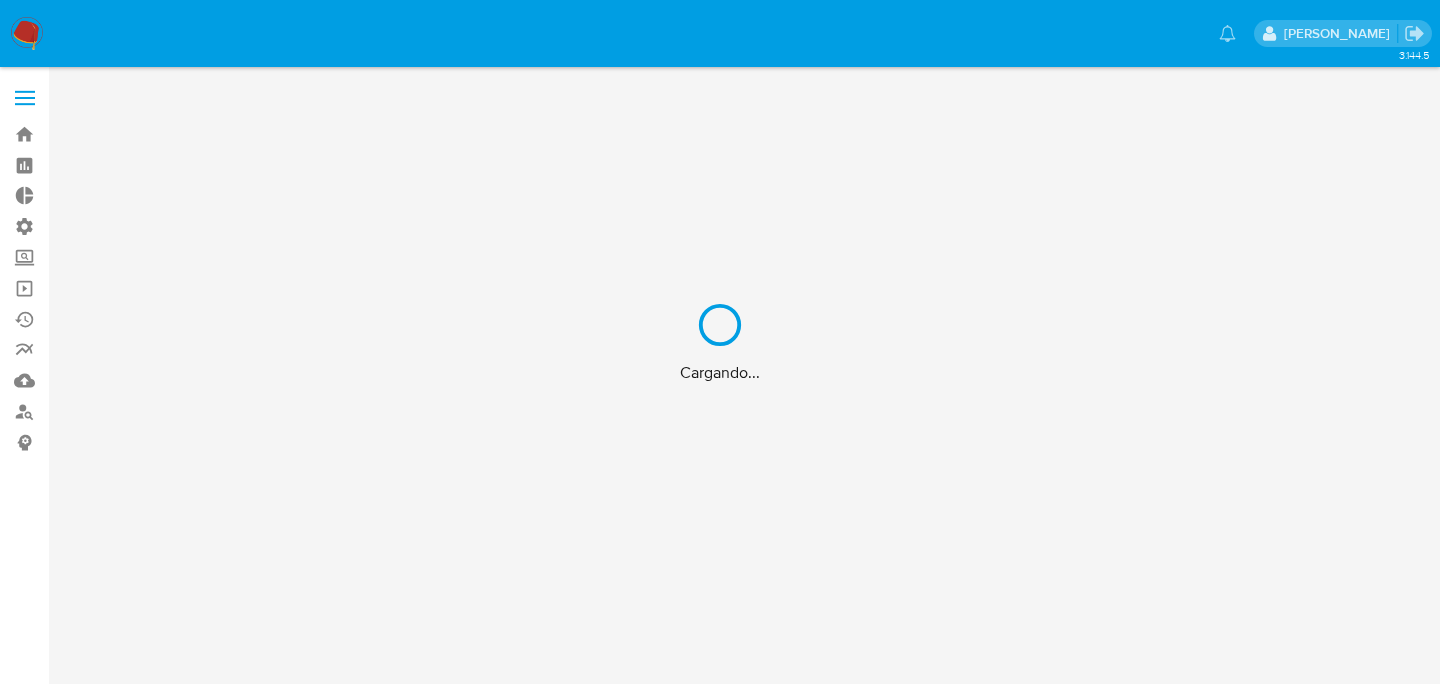 scroll, scrollTop: 0, scrollLeft: 0, axis: both 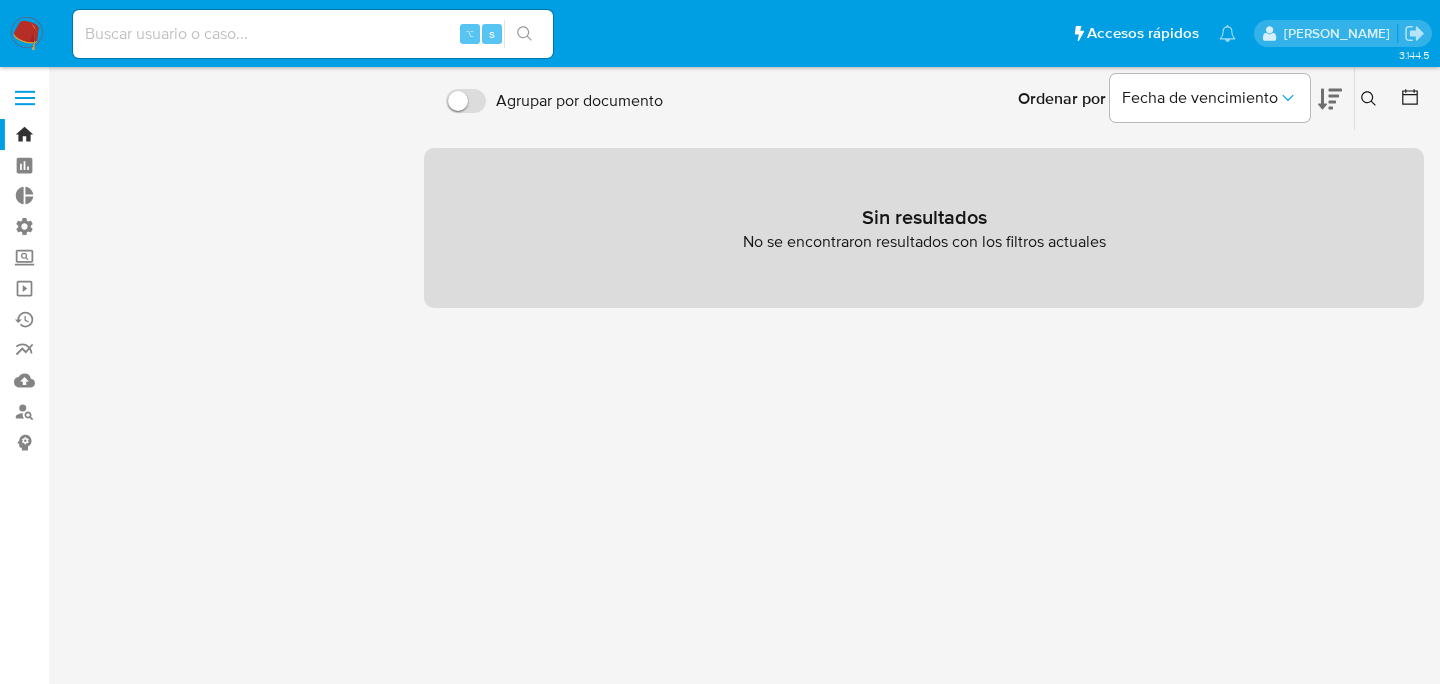 click 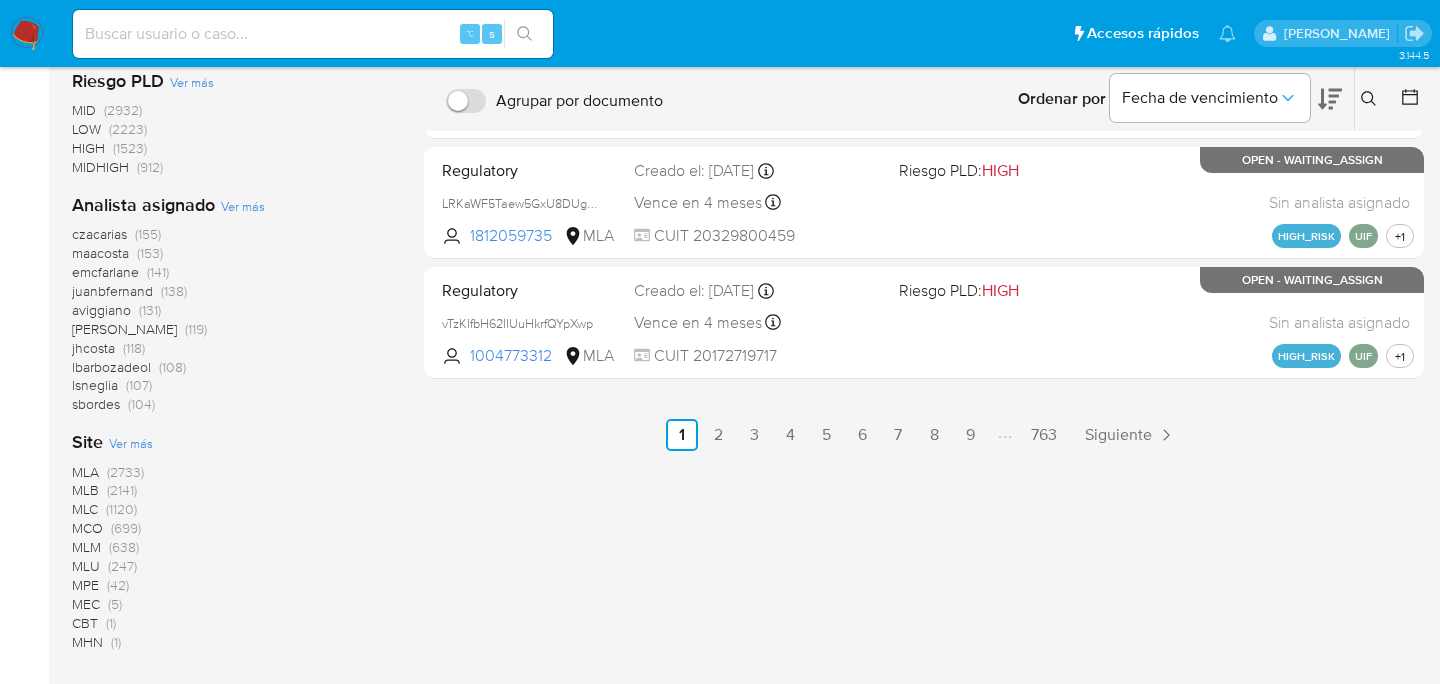 scroll, scrollTop: 1037, scrollLeft: 0, axis: vertical 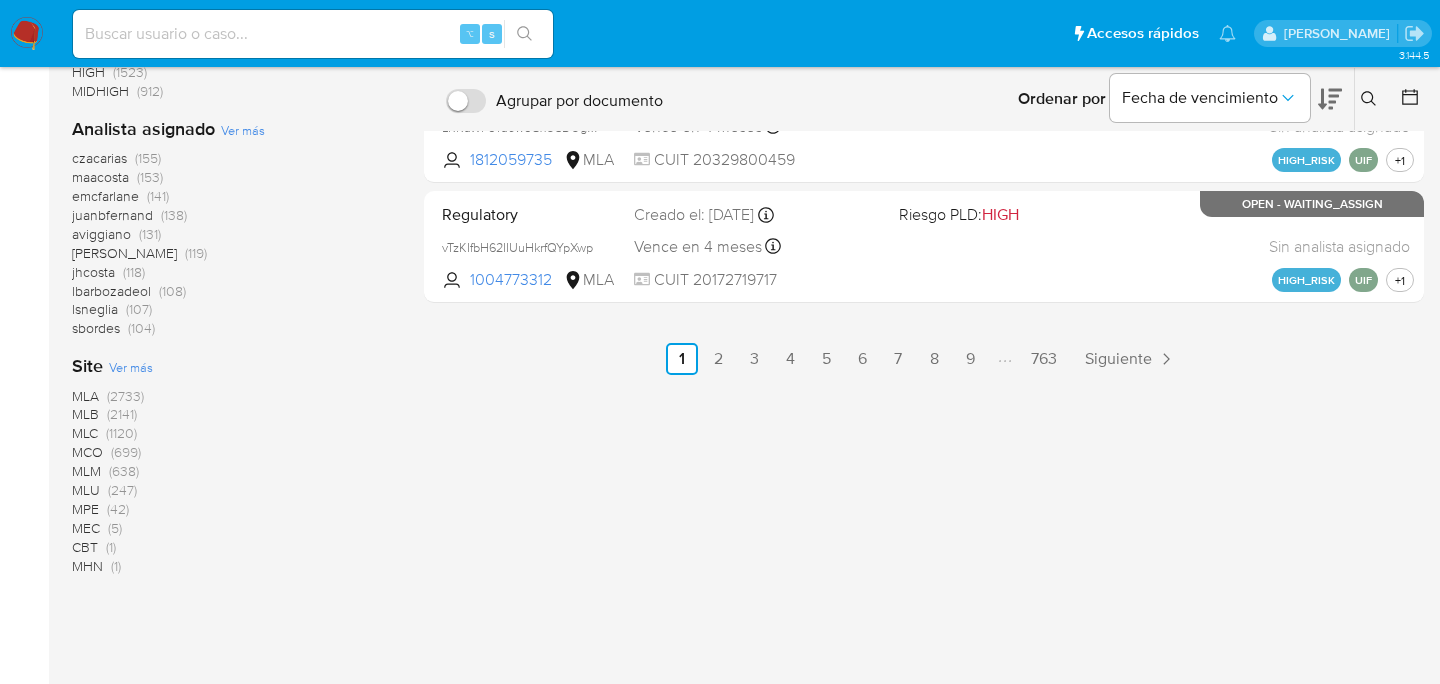 click on "MLM" at bounding box center [86, 471] 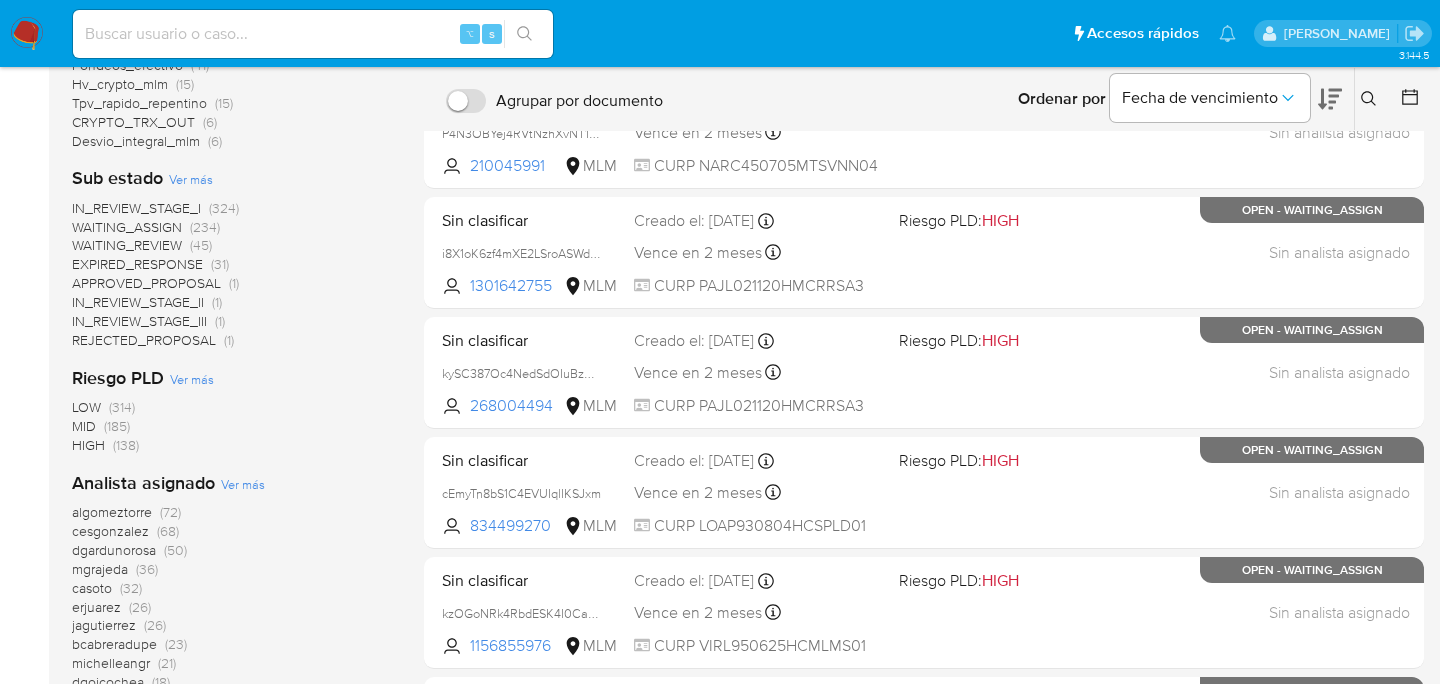 scroll, scrollTop: 0, scrollLeft: 0, axis: both 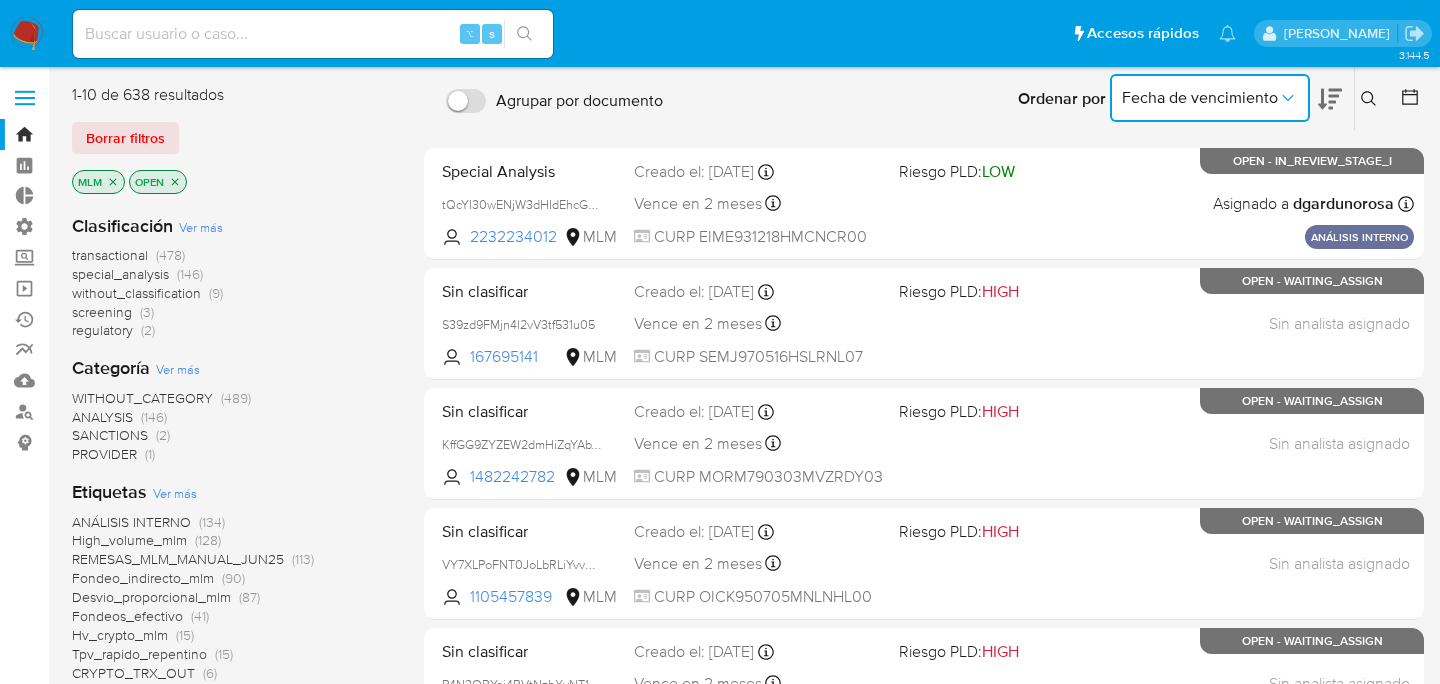 click on "Fecha de vencimiento" at bounding box center [1210, 98] 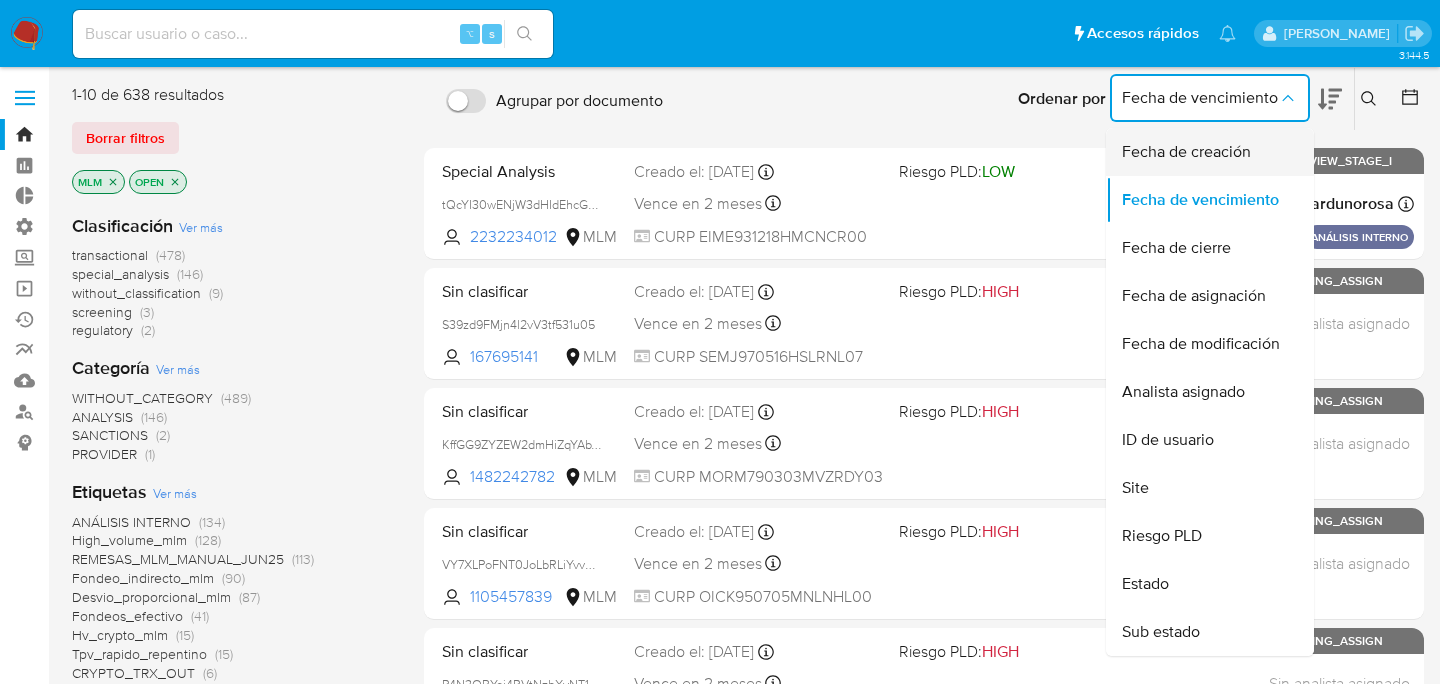 click on "Fecha de creación" at bounding box center [1186, 152] 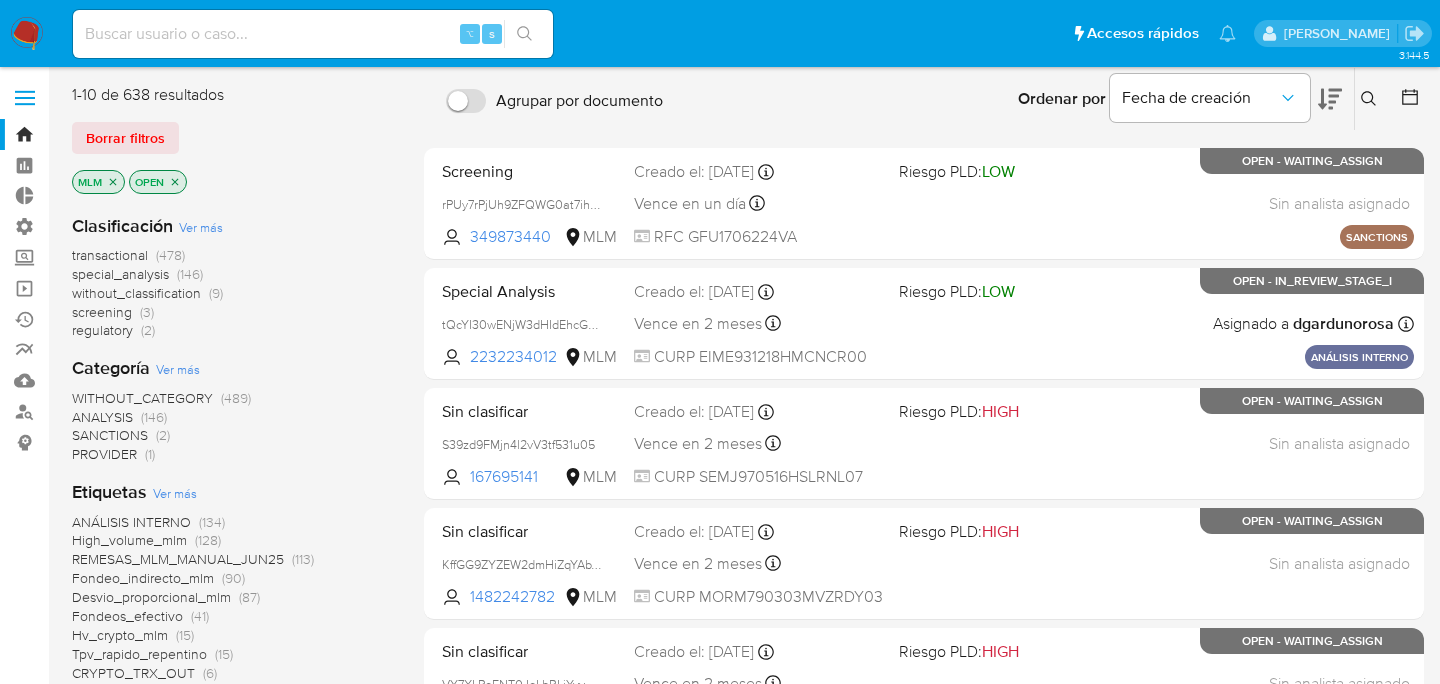 click at bounding box center (313, 34) 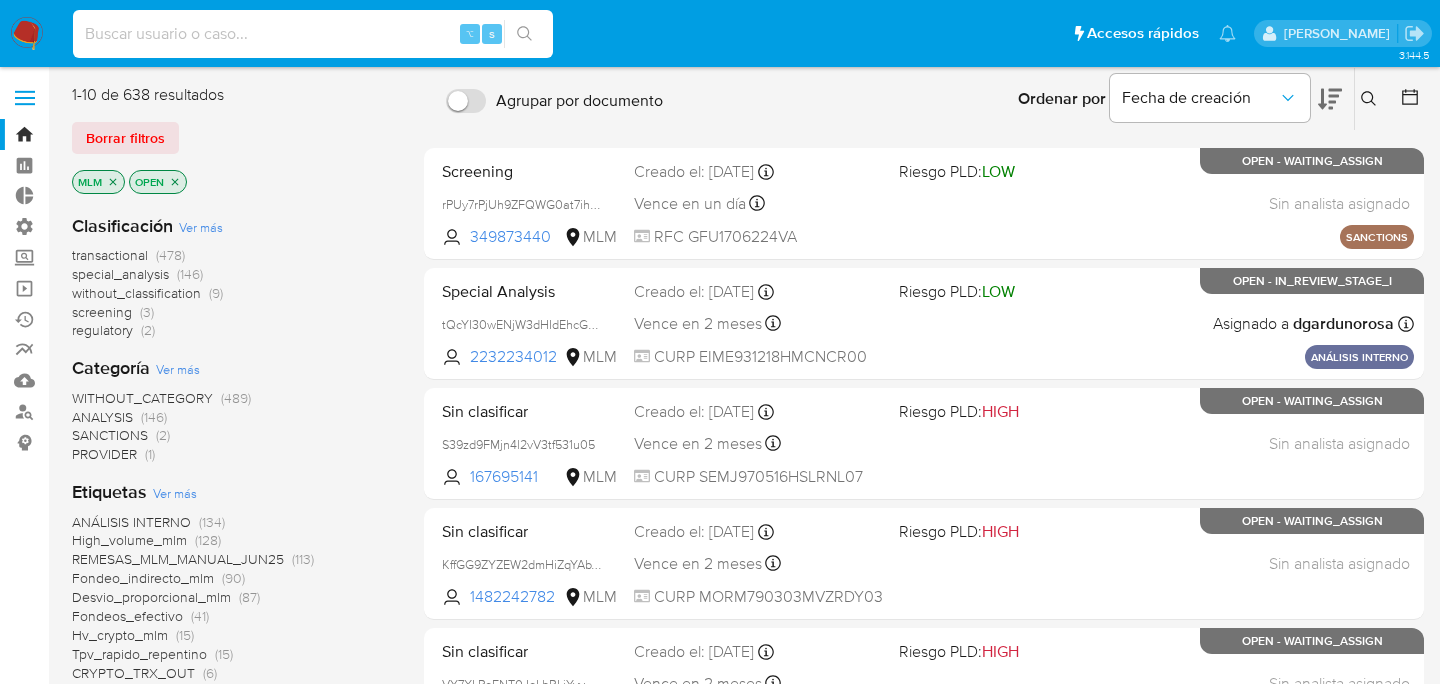 paste on "tQcYI30wENjW3dHIdEhcGJYJ" 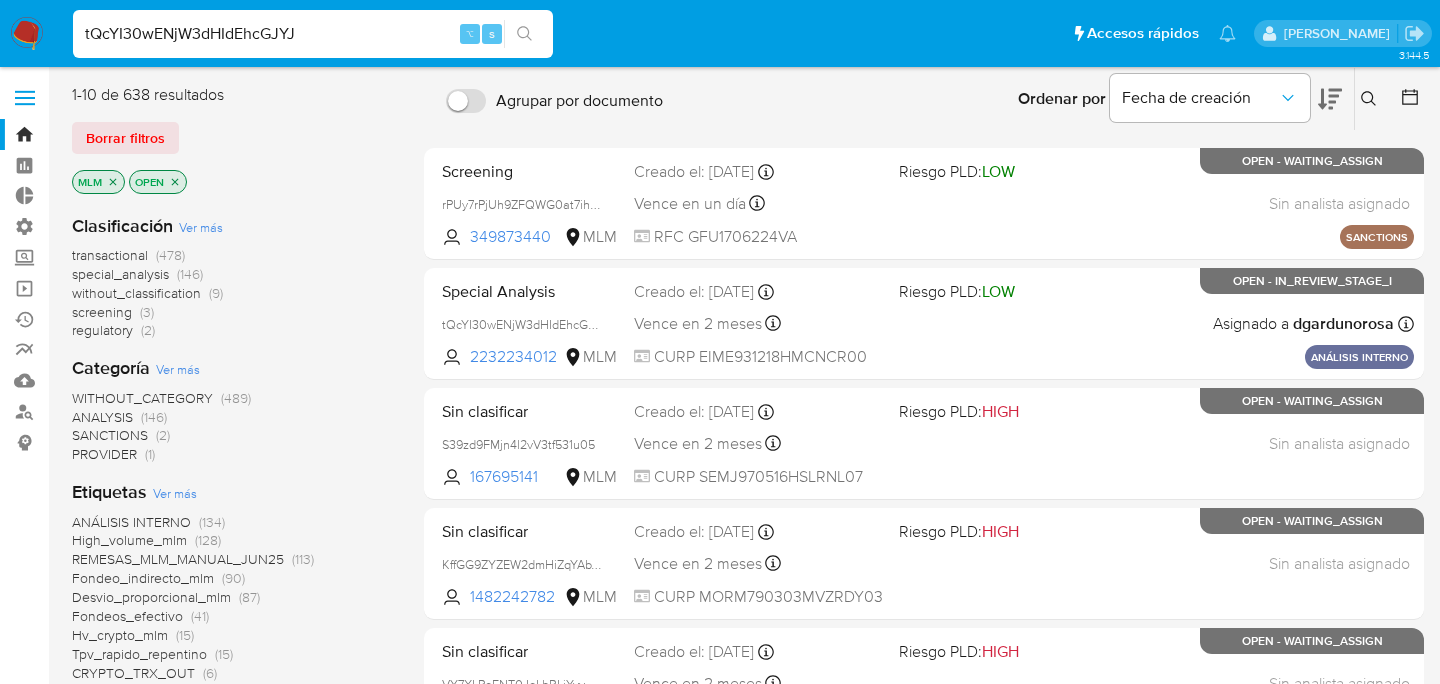 type on "tQcYI30wENjW3dHIdEhcGJYJ" 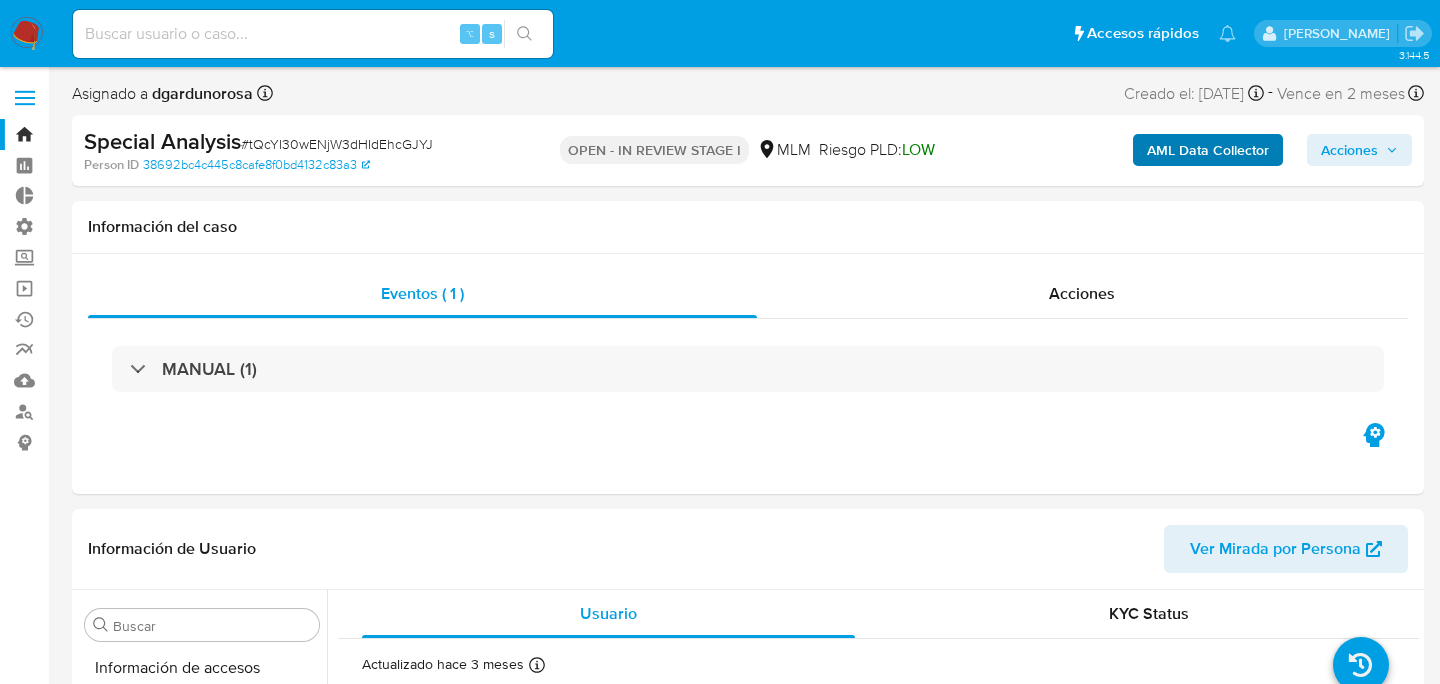 scroll, scrollTop: 797, scrollLeft: 0, axis: vertical 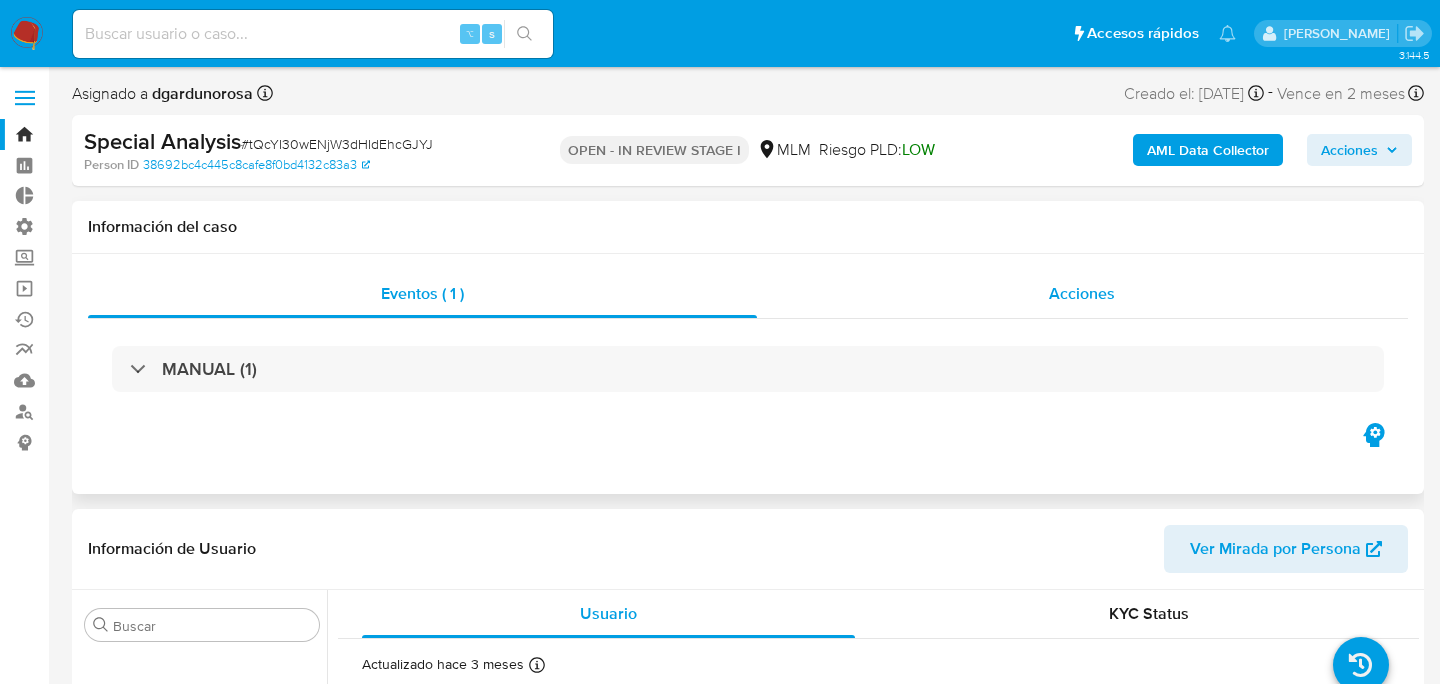 select on "10" 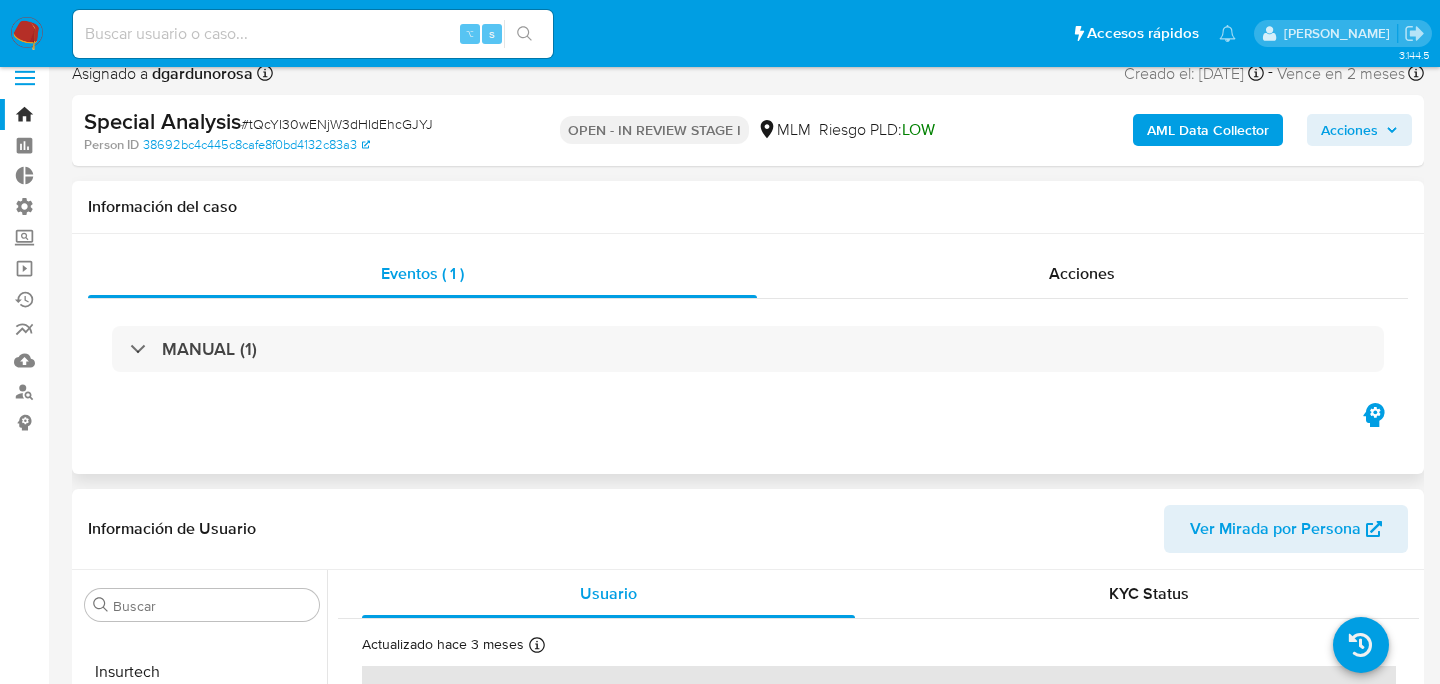 scroll, scrollTop: 0, scrollLeft: 0, axis: both 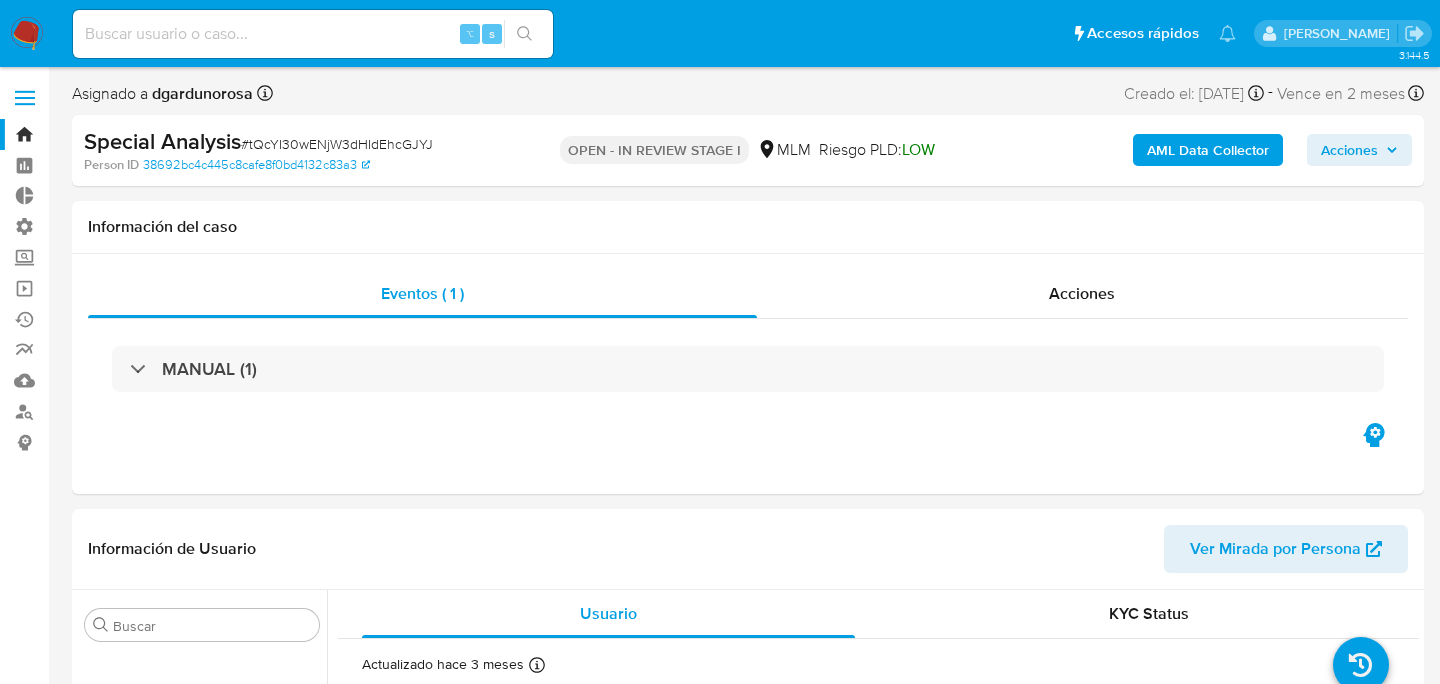 click on "AML Data Collector" at bounding box center [1208, 150] 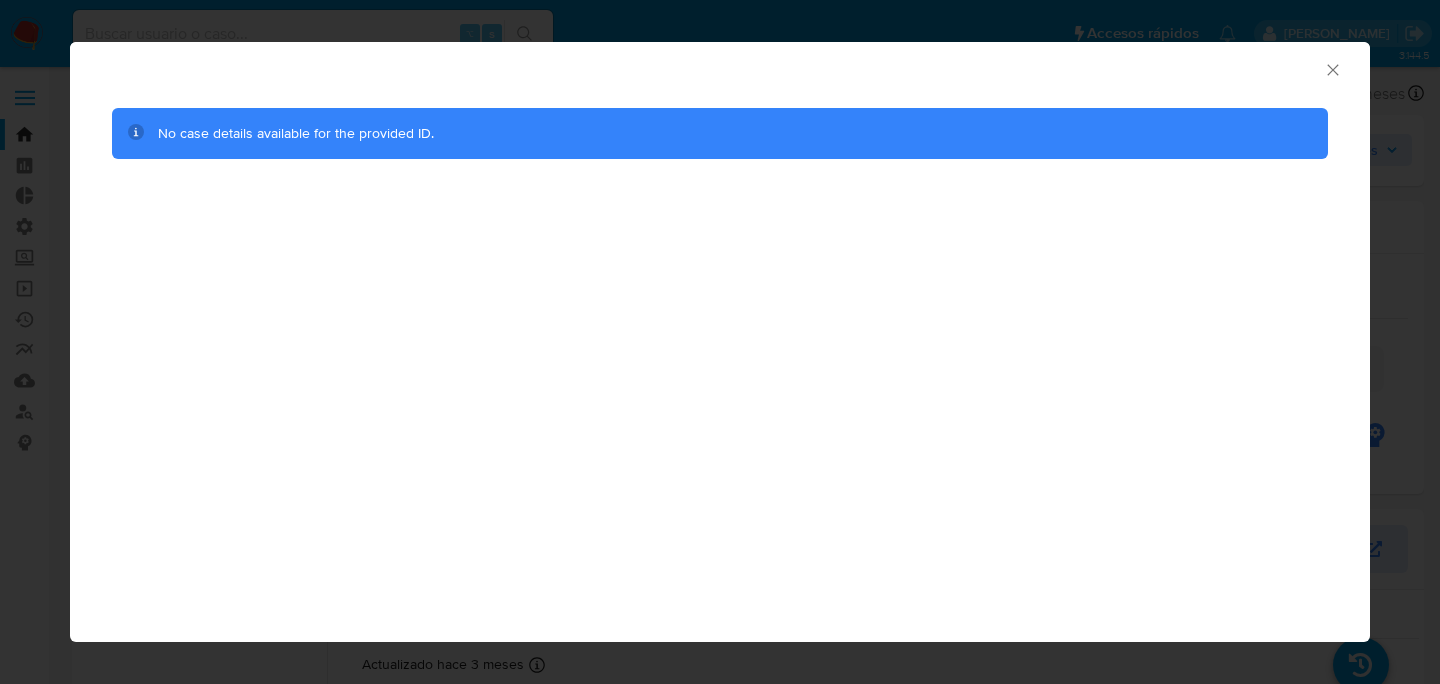 click on "AML Data Collector" at bounding box center [720, 67] 